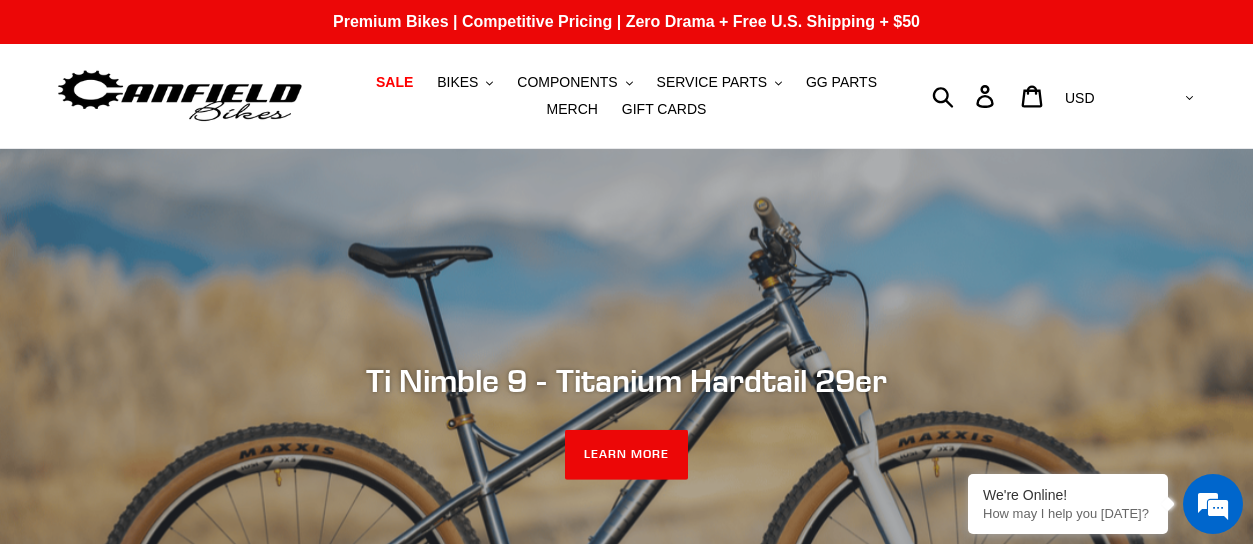 scroll, scrollTop: 0, scrollLeft: 0, axis: both 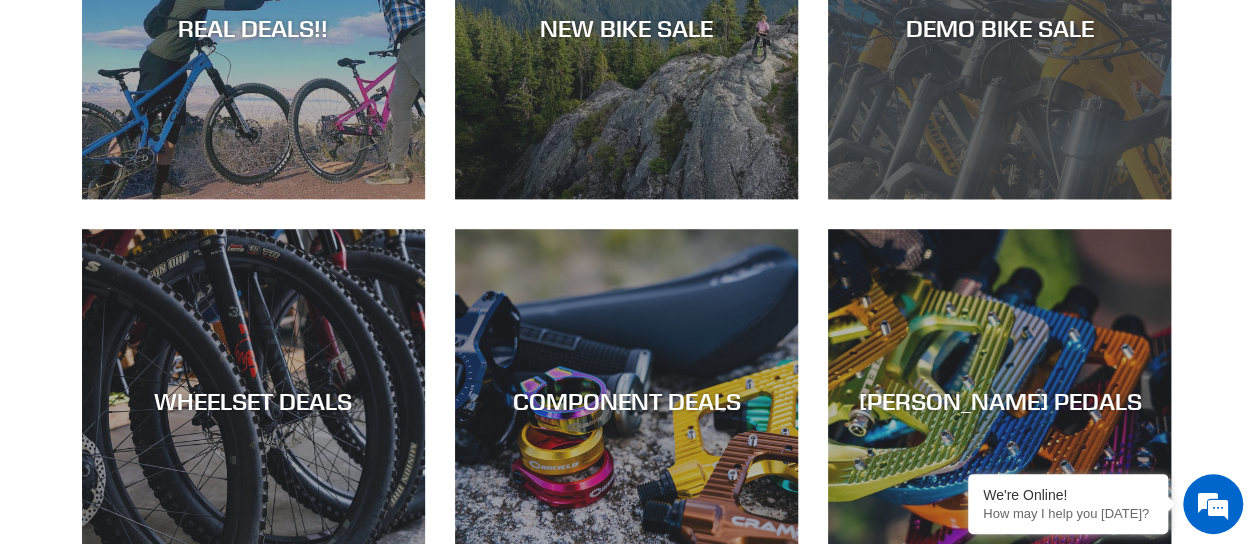 click on "DEMO BIKE SALE" at bounding box center (999, 199) 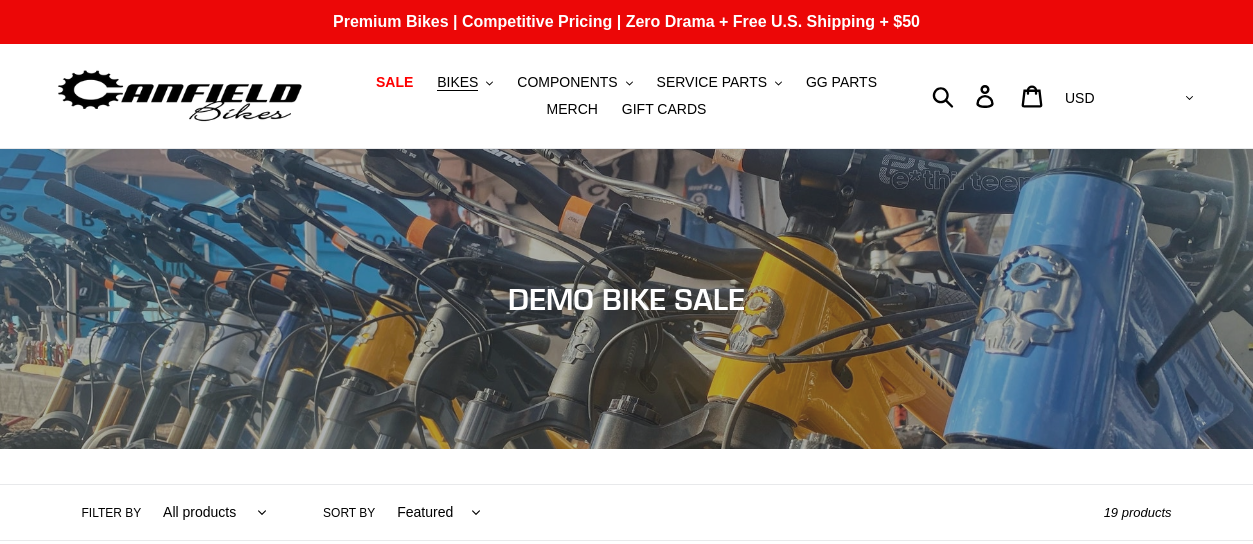scroll, scrollTop: 0, scrollLeft: 0, axis: both 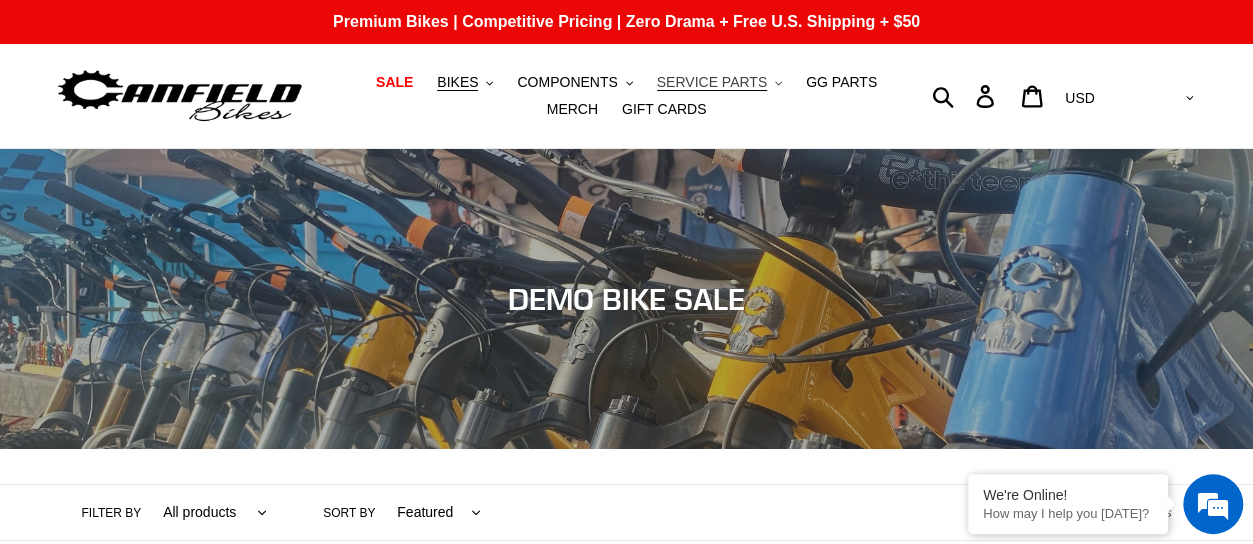 click on "SERVICE PARTS" at bounding box center [712, 82] 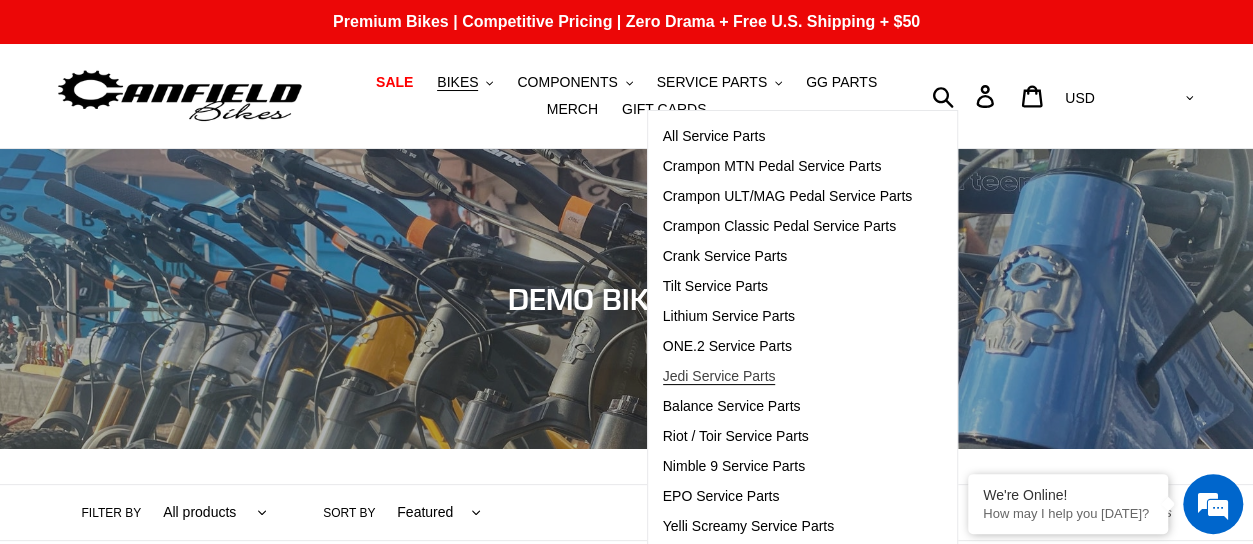 click on "Jedi Service Parts" at bounding box center [719, 376] 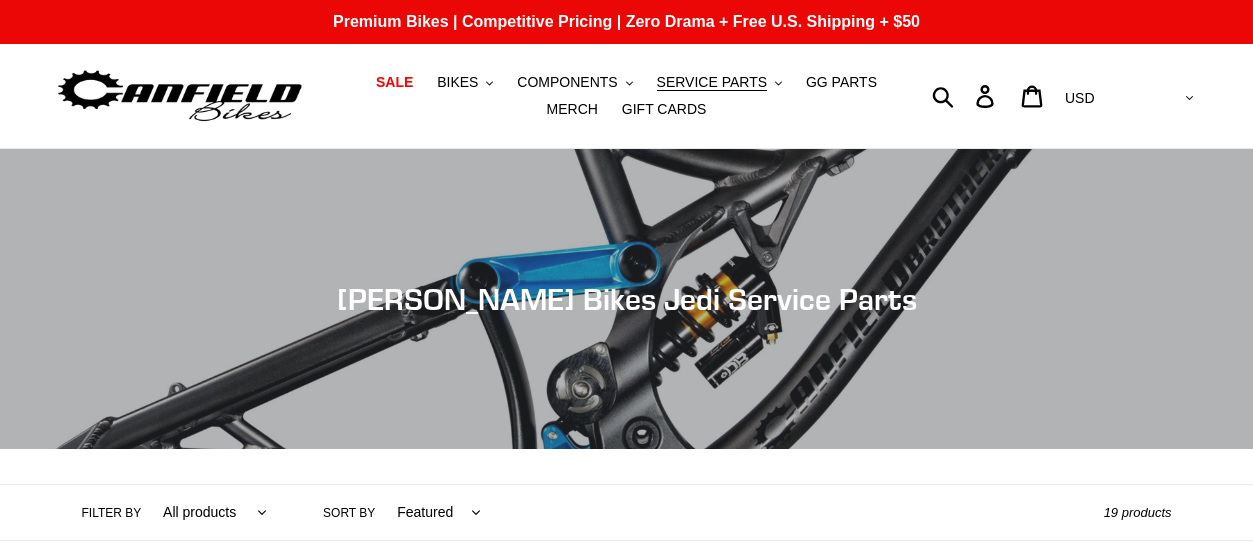 scroll, scrollTop: 0, scrollLeft: 0, axis: both 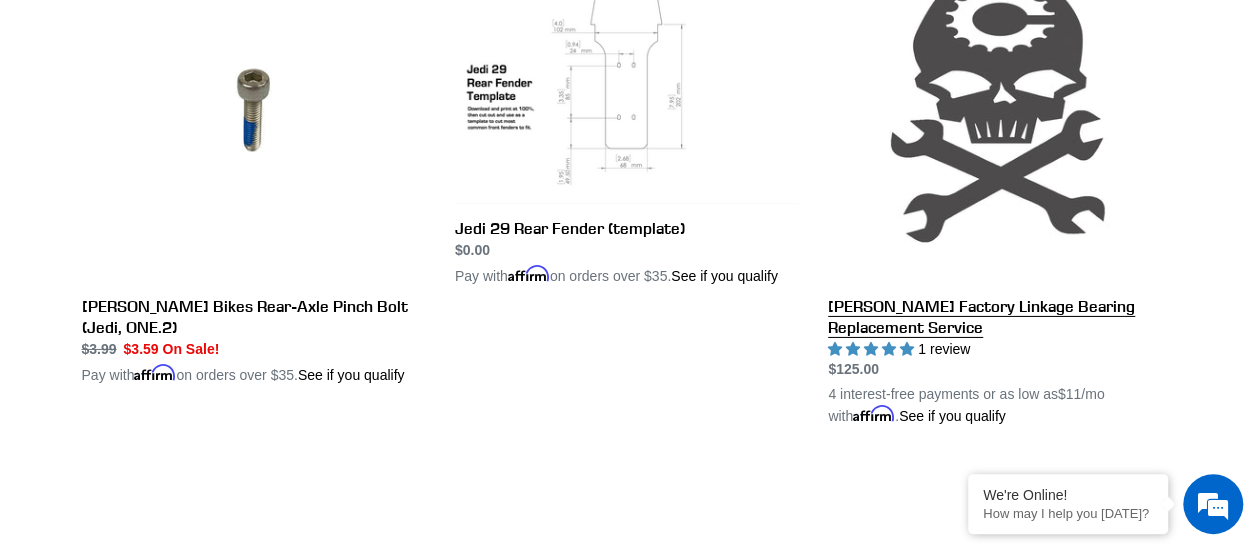 click on "[PERSON_NAME] Factory Linkage Bearing Replacement Service" at bounding box center (999, 183) 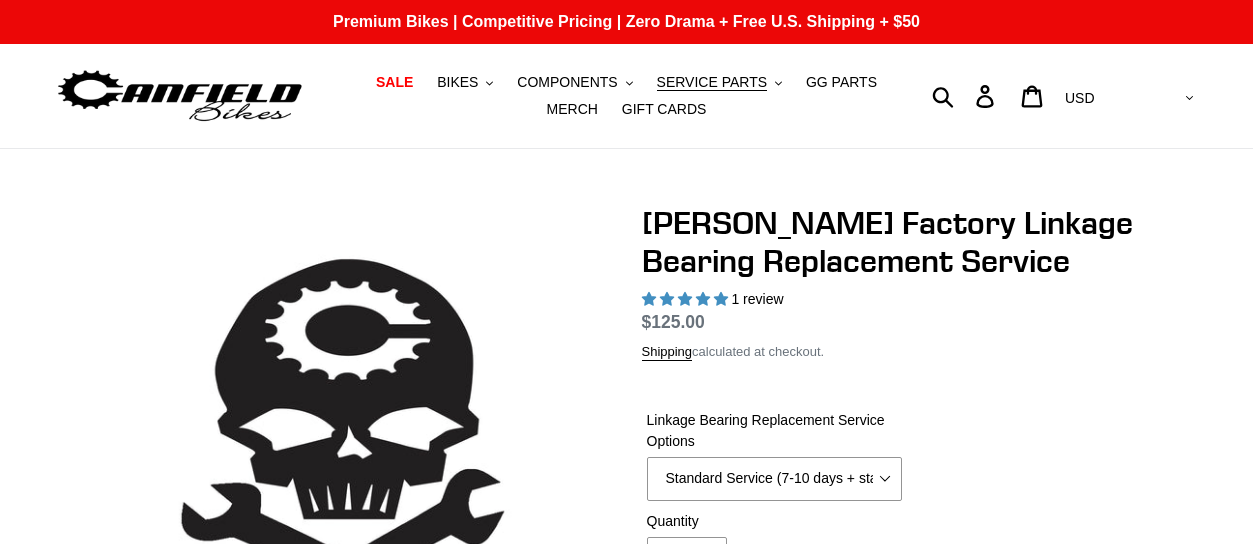 scroll, scrollTop: 0, scrollLeft: 0, axis: both 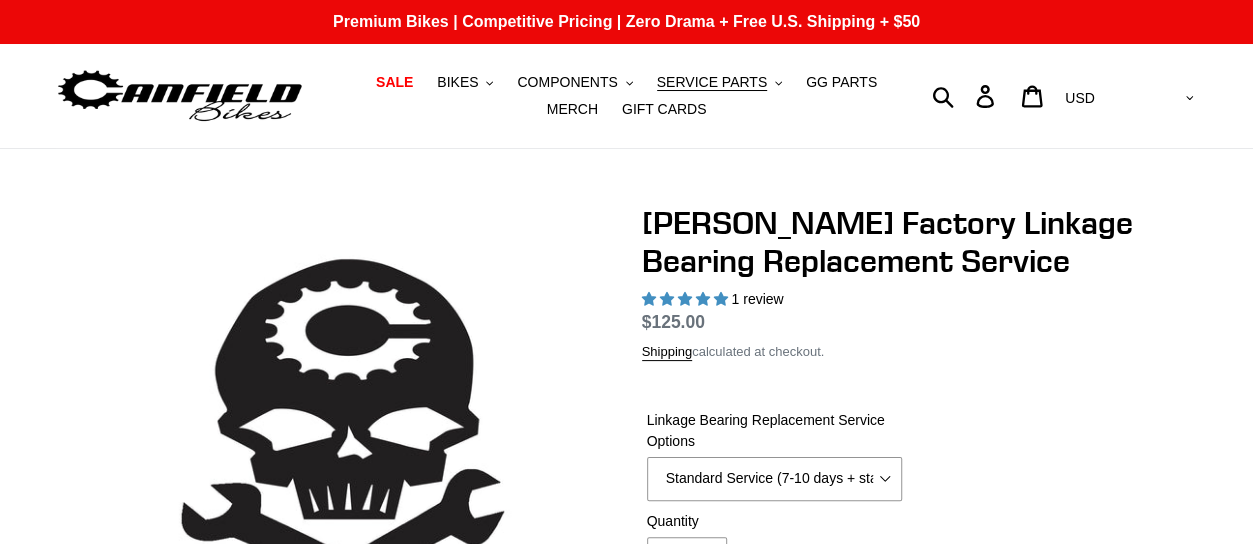 select on "highest-rating" 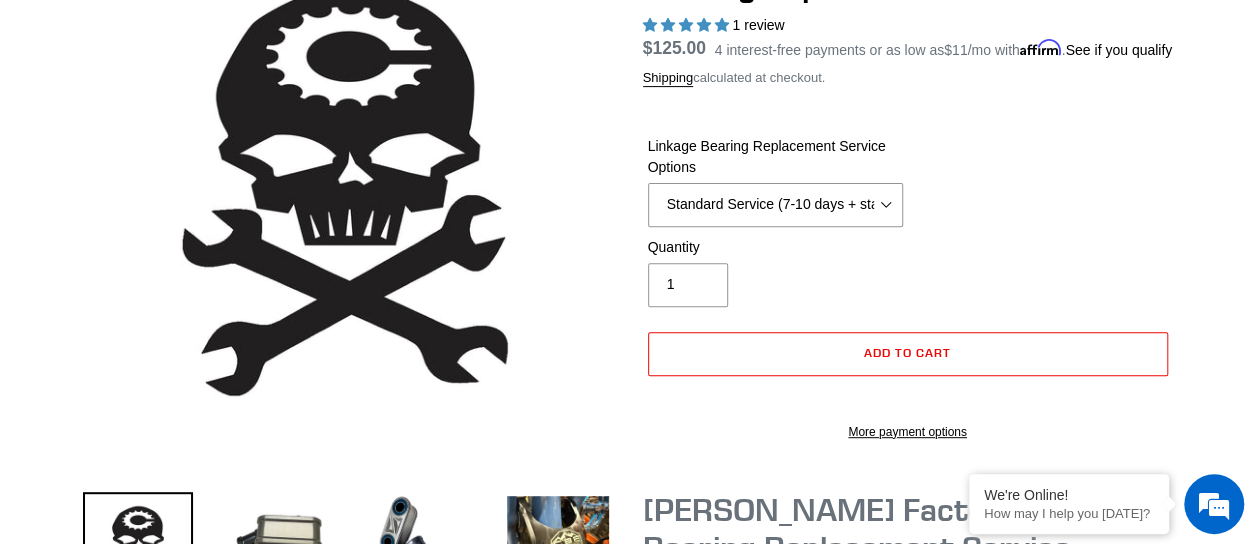 scroll, scrollTop: 294, scrollLeft: 0, axis: vertical 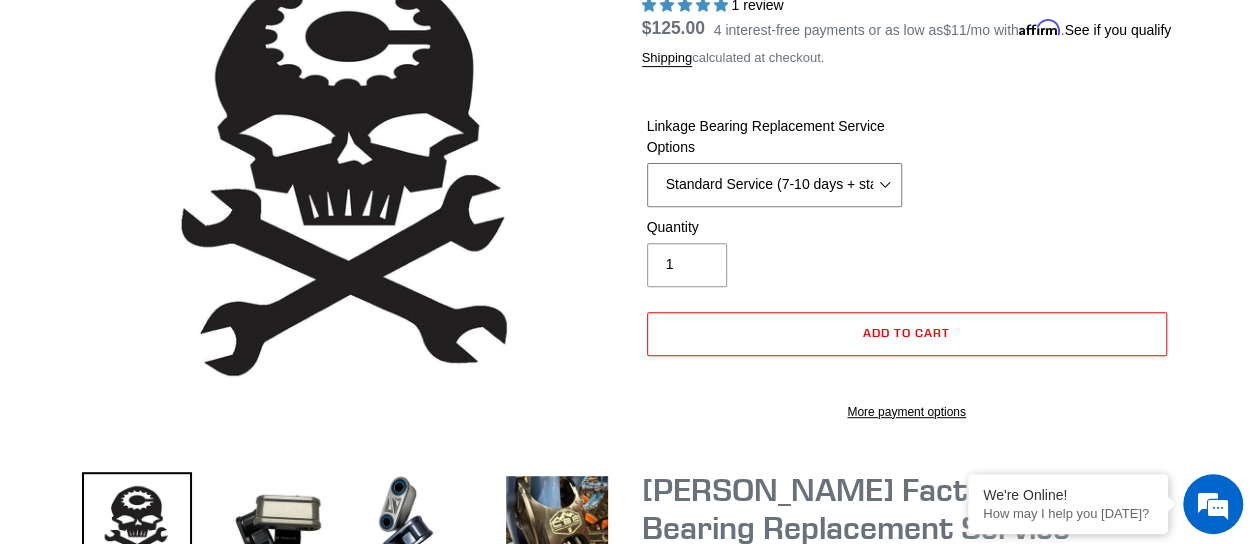 click on "Standard Service (7-10 days + standard shipping)
Priority Service (5-7 days + priority shipping)
Expedited Service (2-3 days + 2-day shipping)
Same Day Service (1-day + next day air shipping)" at bounding box center [774, 185] 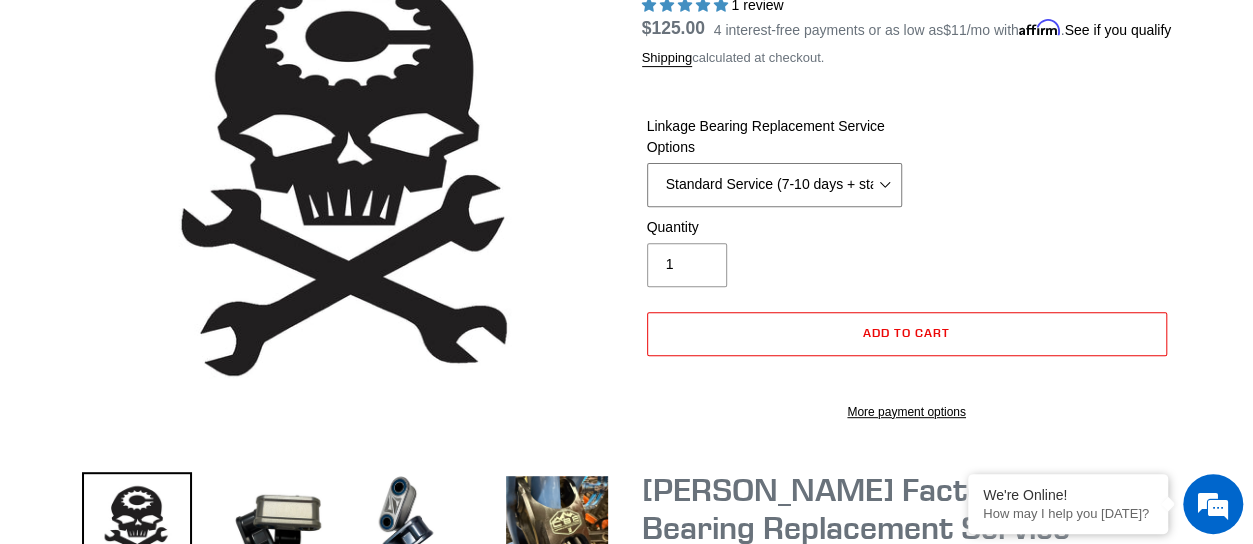 click on "Standard Service (7-10 days + standard shipping)
Priority Service (5-7 days + priority shipping)
Expedited Service (2-3 days + 2-day shipping)
Same Day Service (1-day + next day air shipping)" at bounding box center [774, 185] 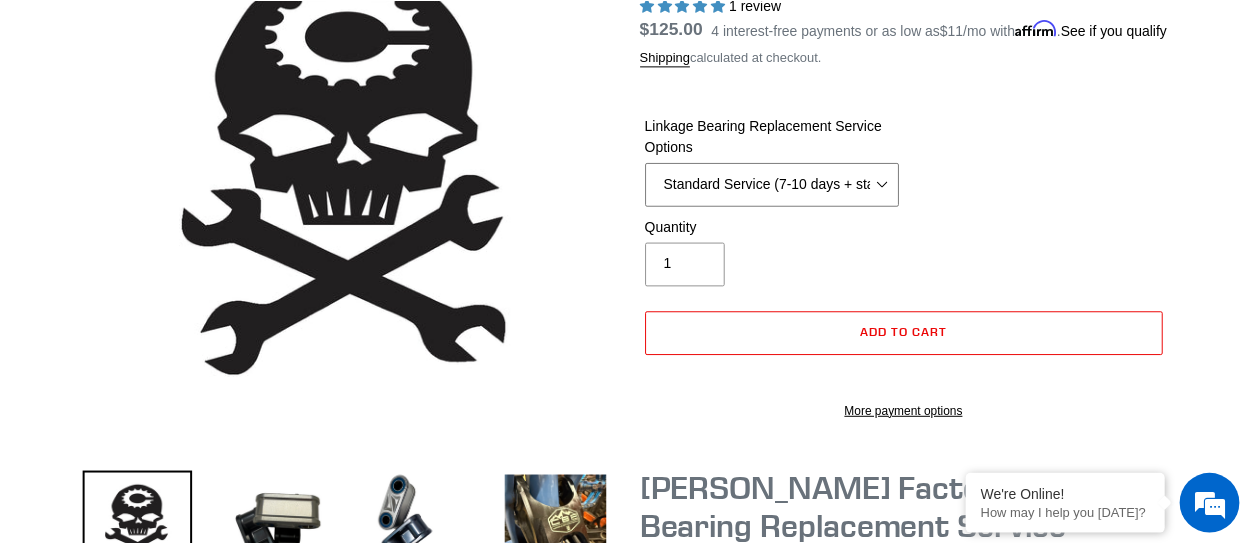 scroll, scrollTop: 0, scrollLeft: 0, axis: both 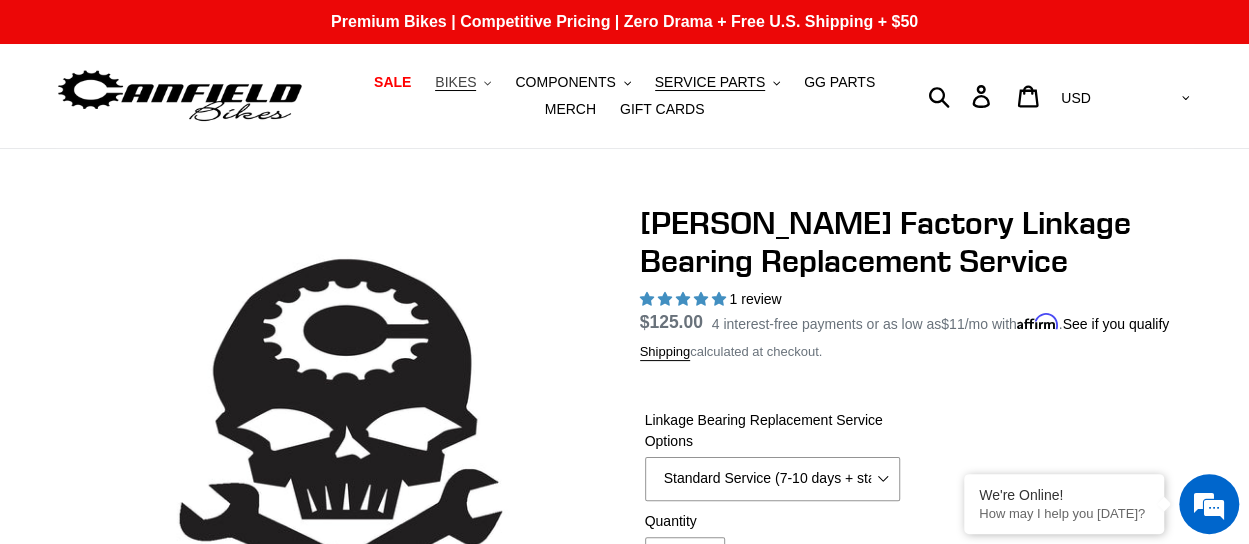 click on "BIKES .cls-1{fill:#231f20}" at bounding box center [463, 82] 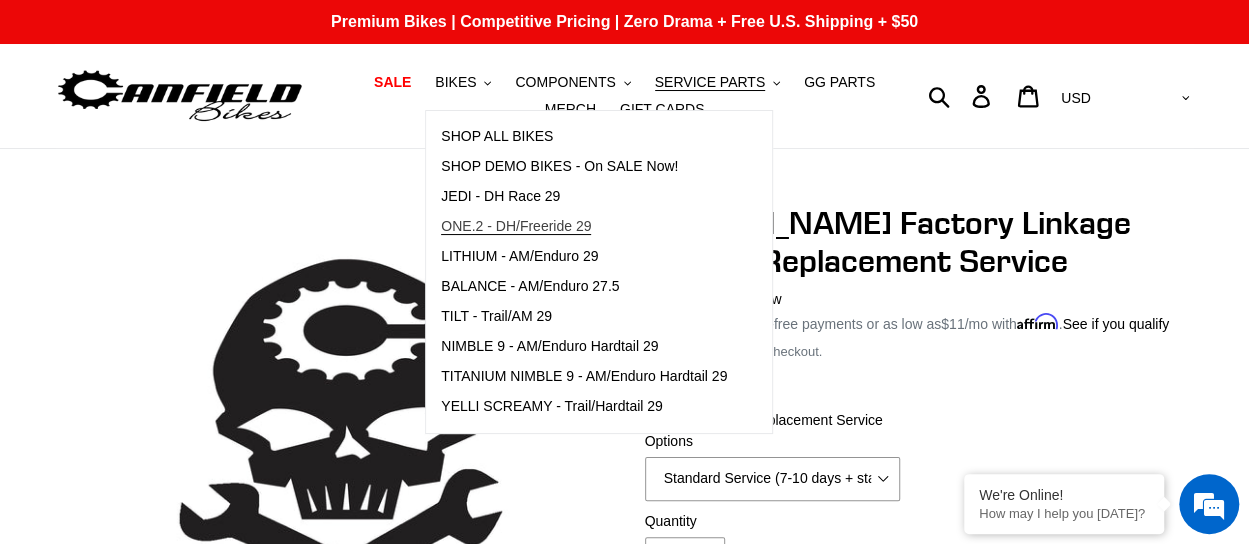click on "ONE.2 - DH/Freeride 29" at bounding box center [516, 226] 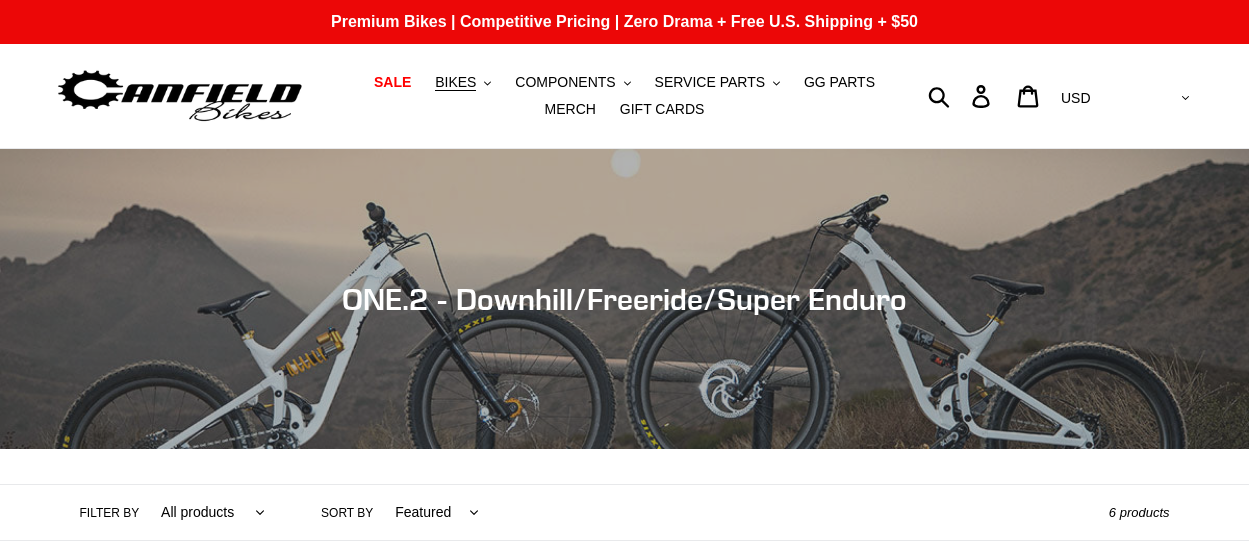 scroll, scrollTop: 0, scrollLeft: 0, axis: both 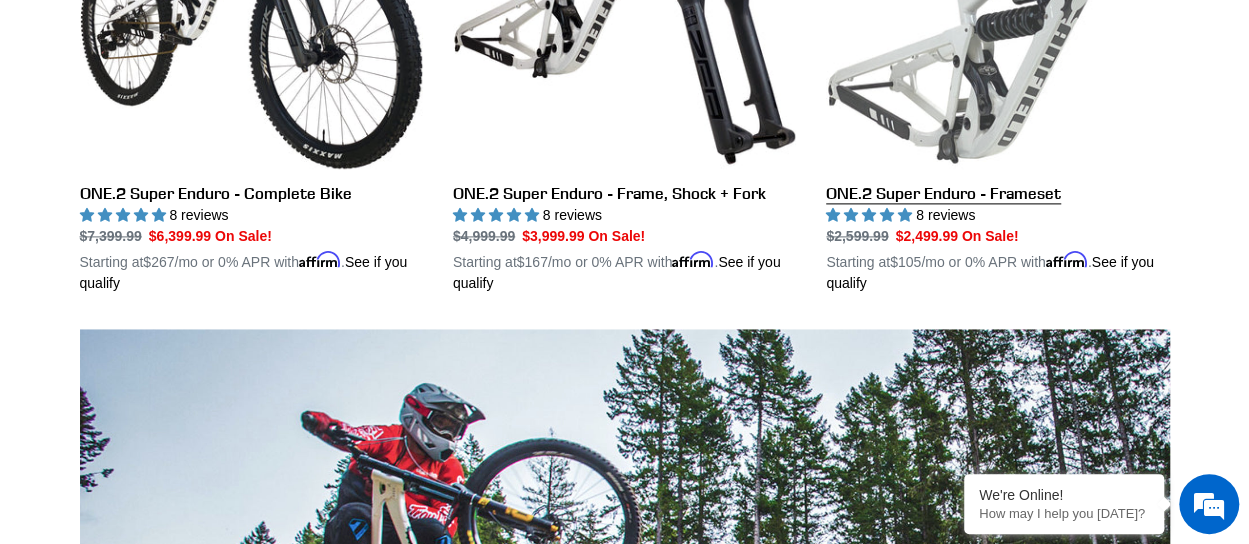 click on "ONE.2 Super Enduro - Frameset" at bounding box center (997, 60) 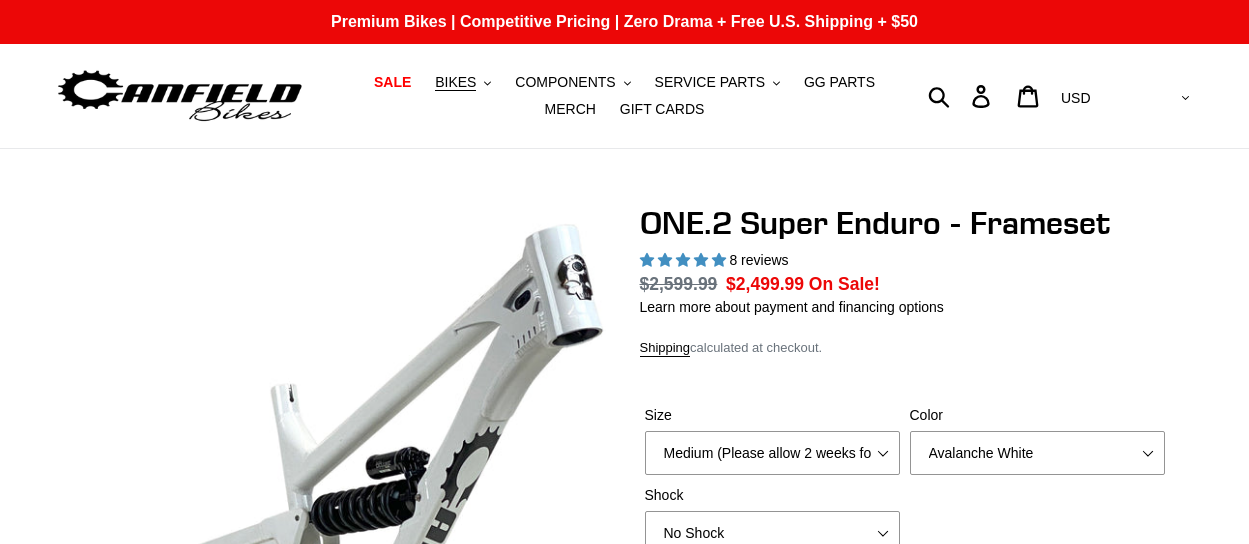select on "highest-rating" 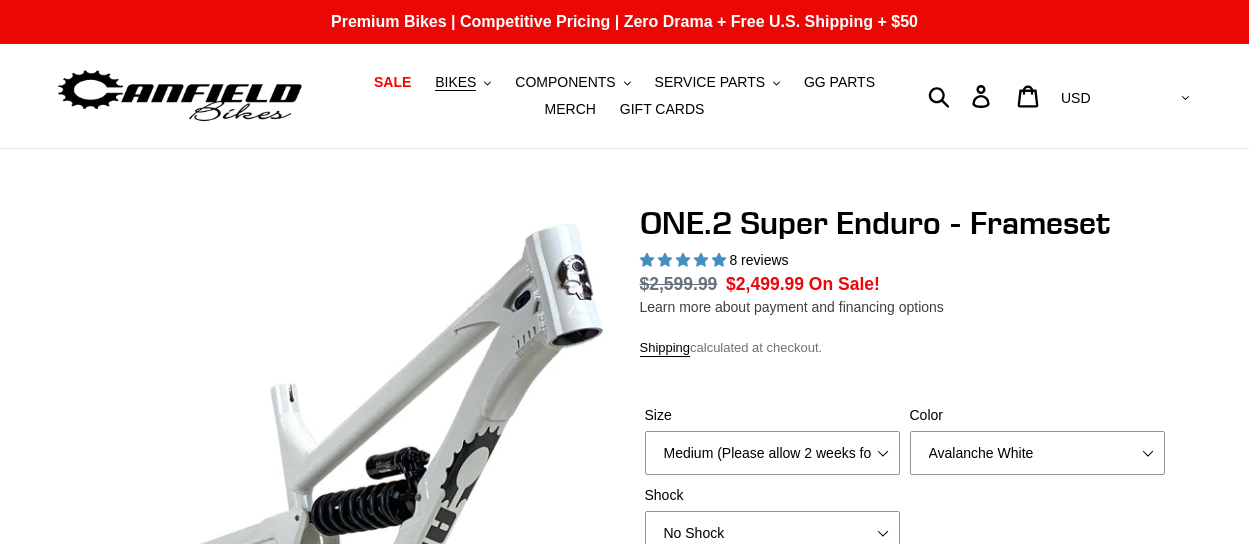 scroll, scrollTop: 0, scrollLeft: 0, axis: both 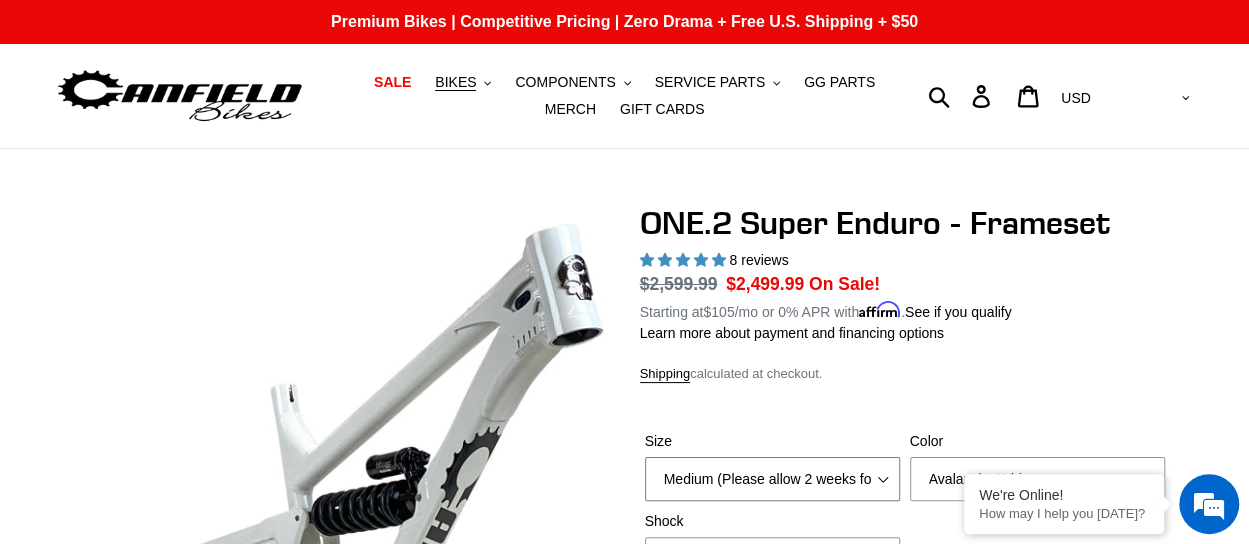 click on "Medium (Please allow 2 weeks for delivery)
Large (Sold Out)" at bounding box center (772, 479) 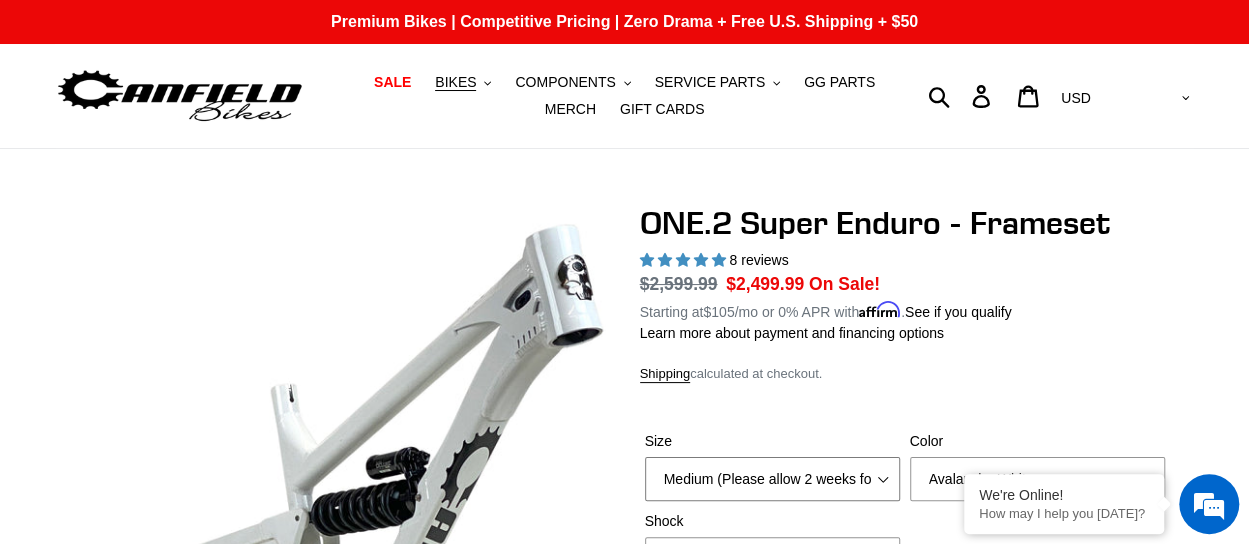 select on "Large (Sold Out)" 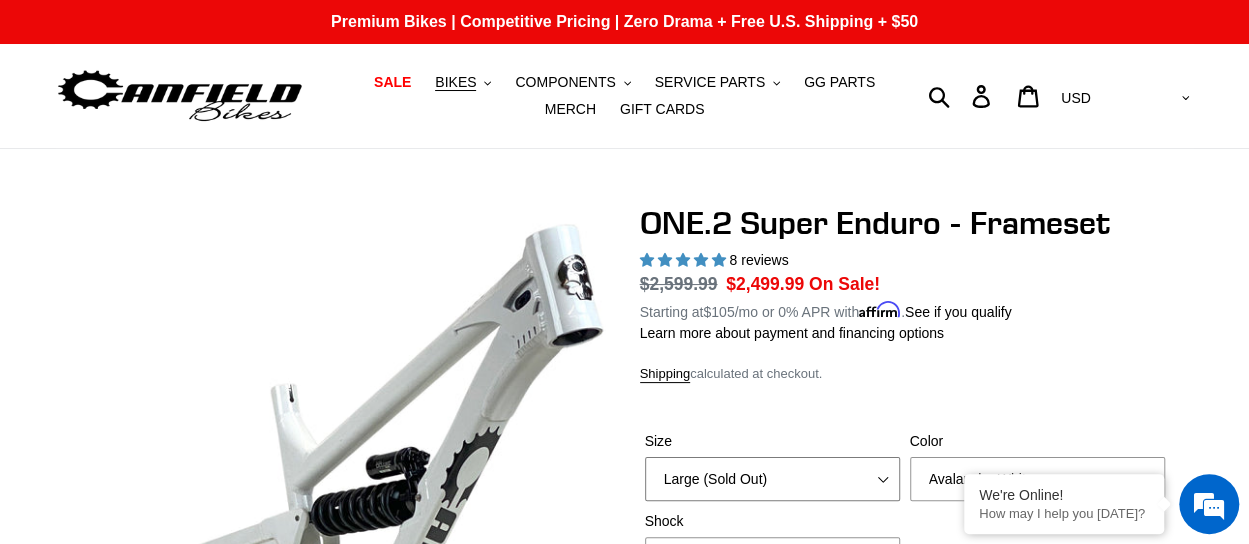 click on "Medium (Please allow 2 weeks for delivery)
Large (Sold Out)" at bounding box center (772, 479) 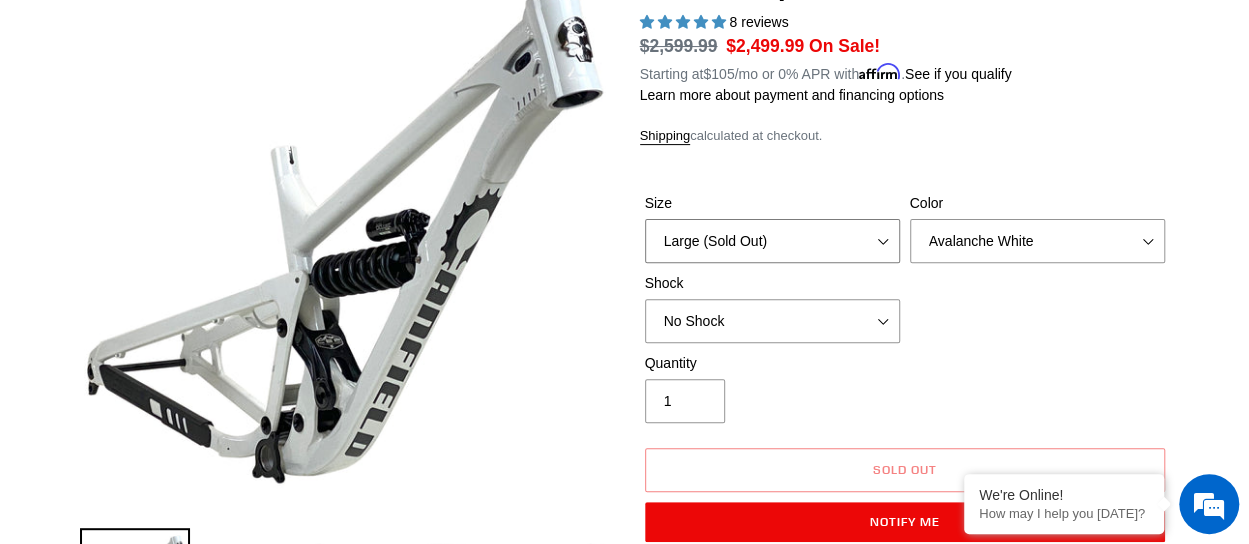 scroll, scrollTop: 270, scrollLeft: 0, axis: vertical 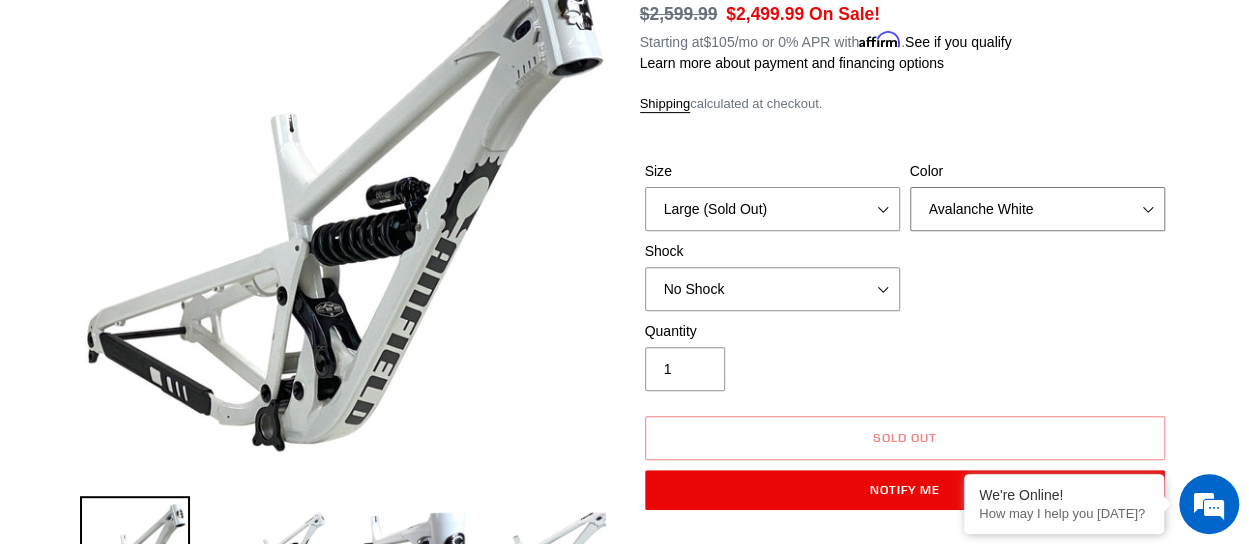 click on "Avalanche White
Bentonite Grey" at bounding box center [1037, 209] 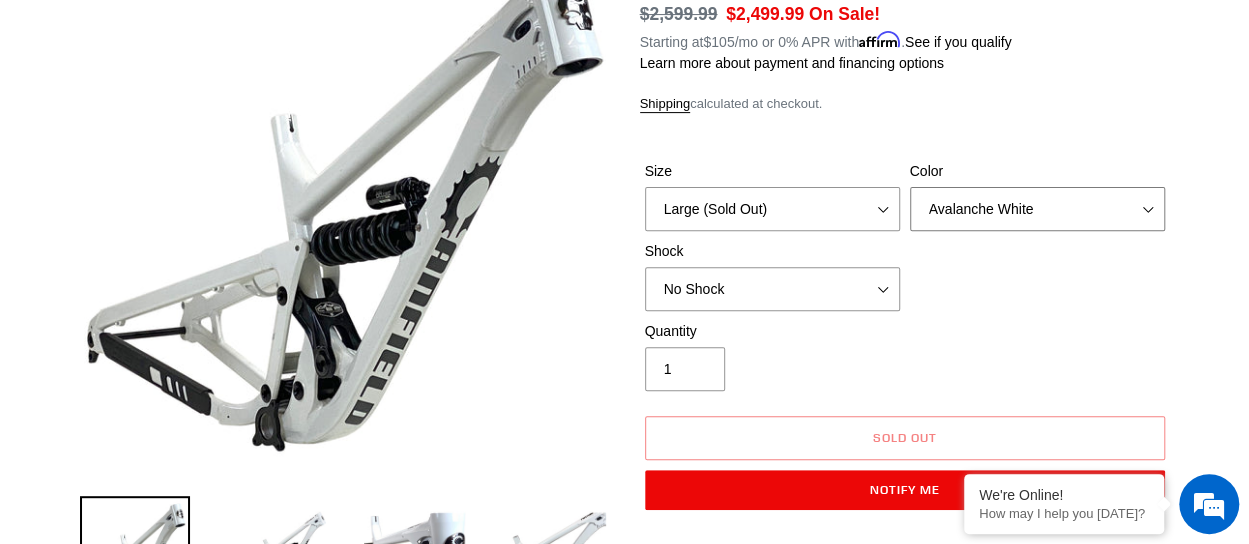 select on "Bentonite Grey" 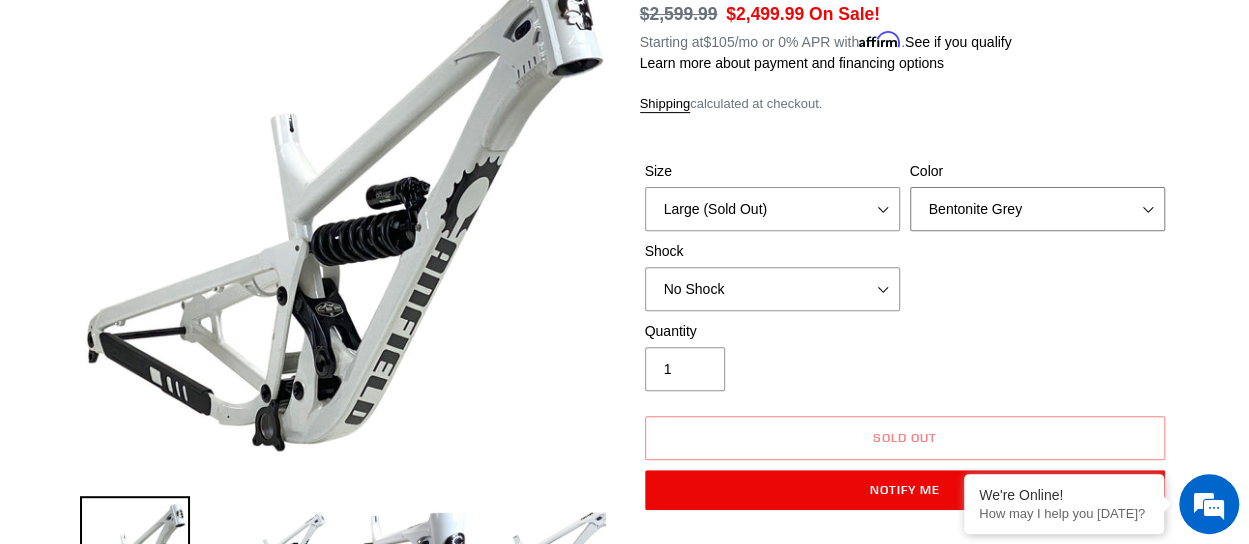 click on "Avalanche White
Bentonite Grey" at bounding box center [1037, 209] 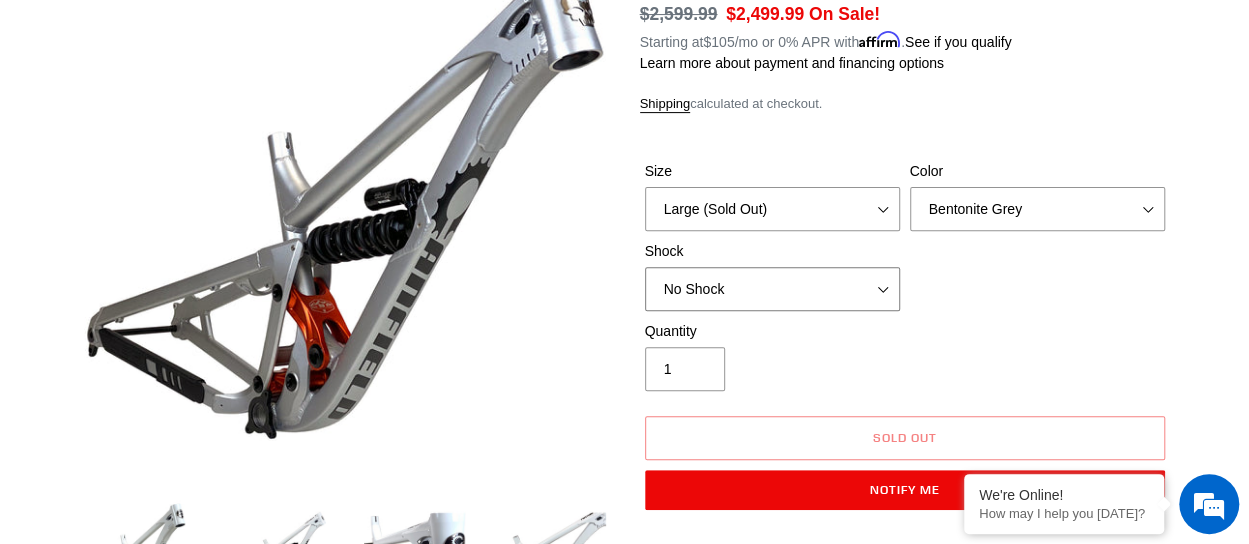 click on "No Shock
RockShox Vivid Coil" at bounding box center (772, 289) 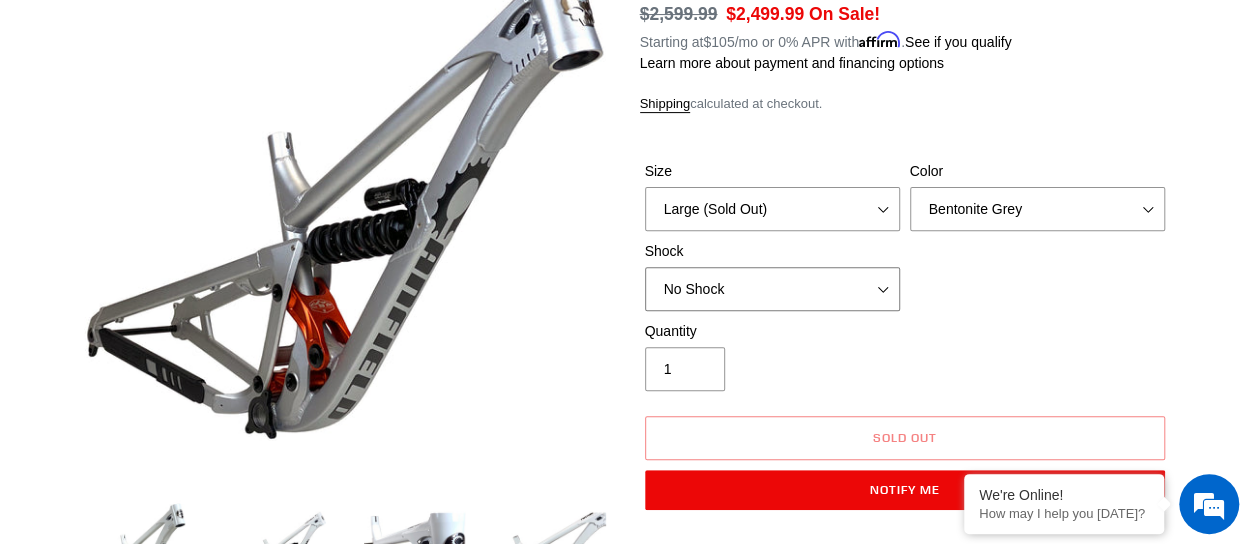 scroll, scrollTop: 0, scrollLeft: 0, axis: both 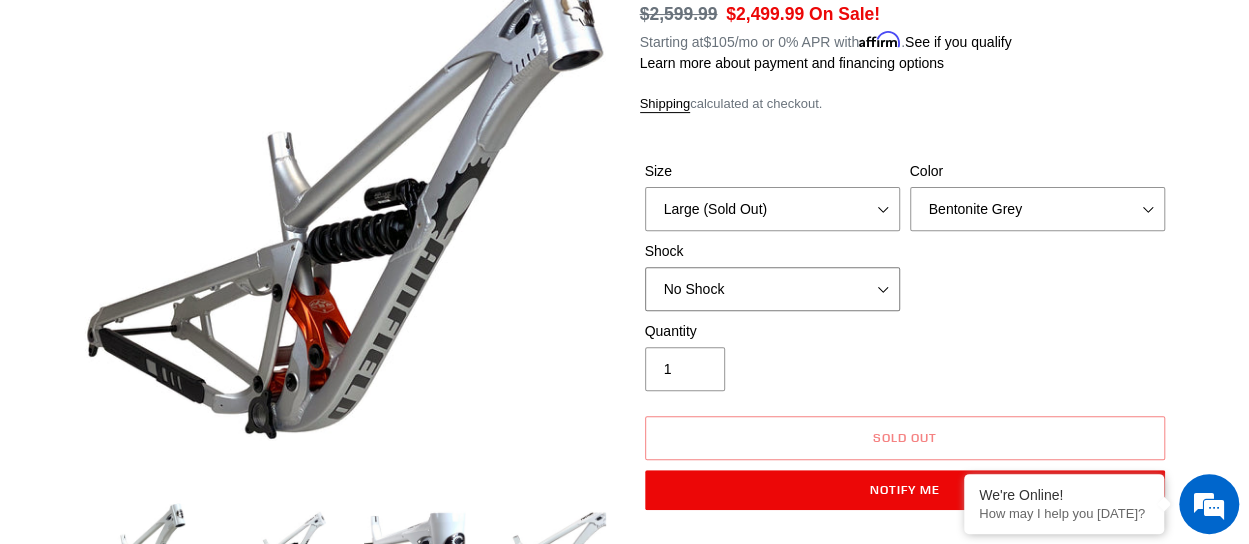 click on "No Shock
RockShox Vivid Coil" at bounding box center (772, 289) 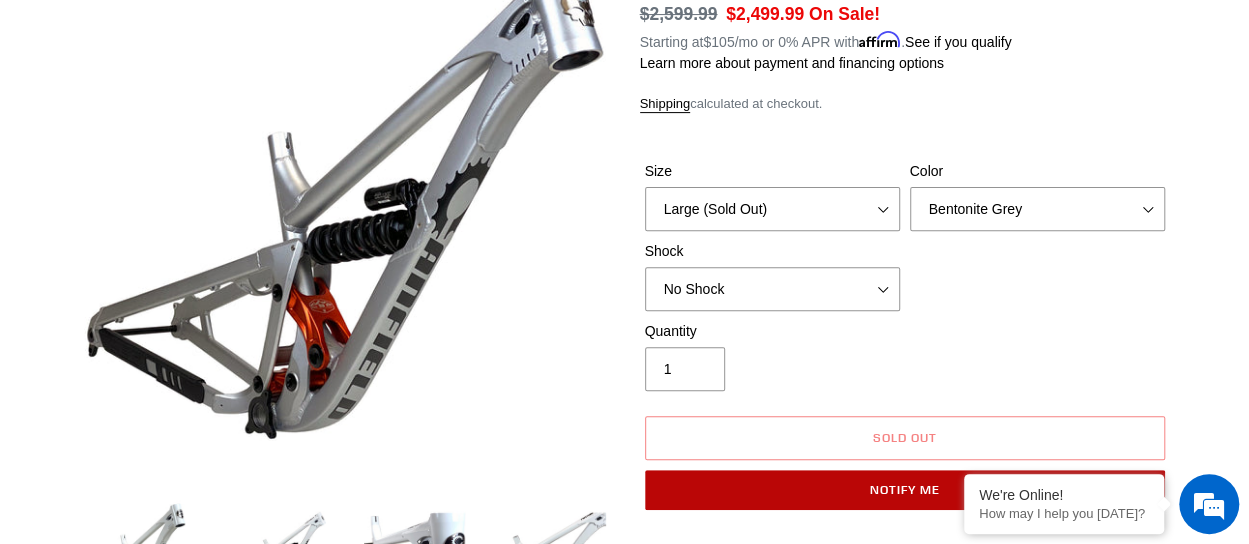 click on "Notify Me" at bounding box center (905, 490) 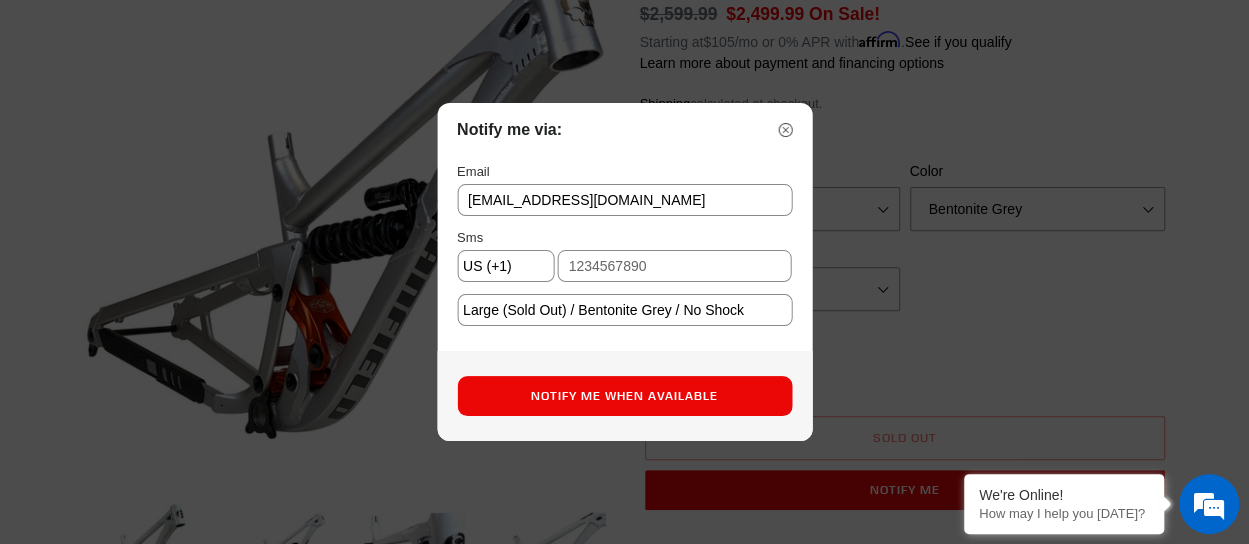 type on "pinit1@yahoo.com" 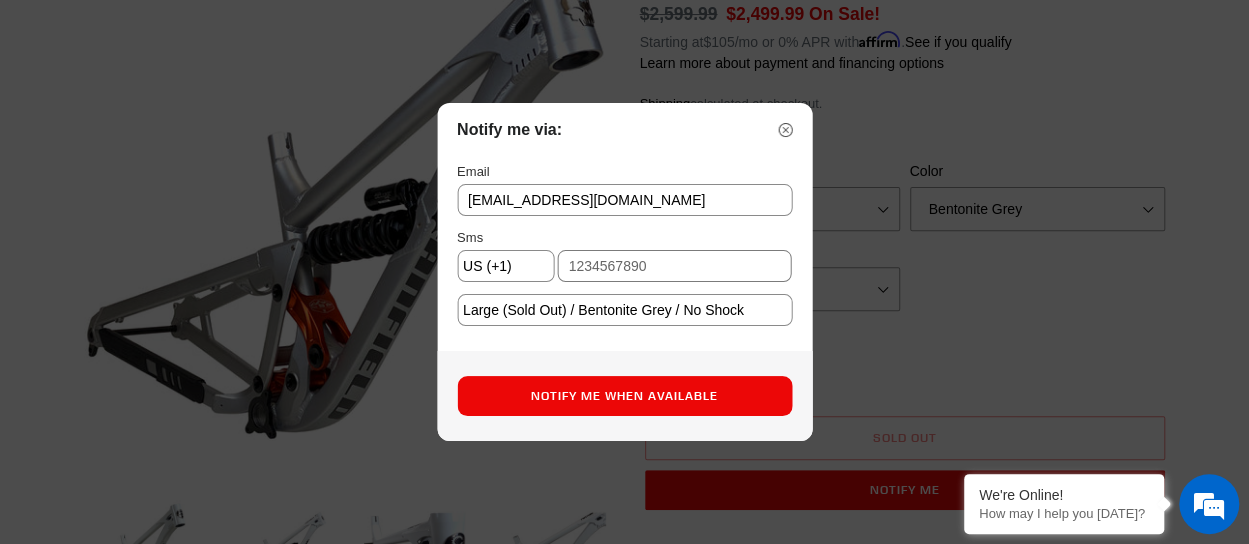 click at bounding box center (674, 266) 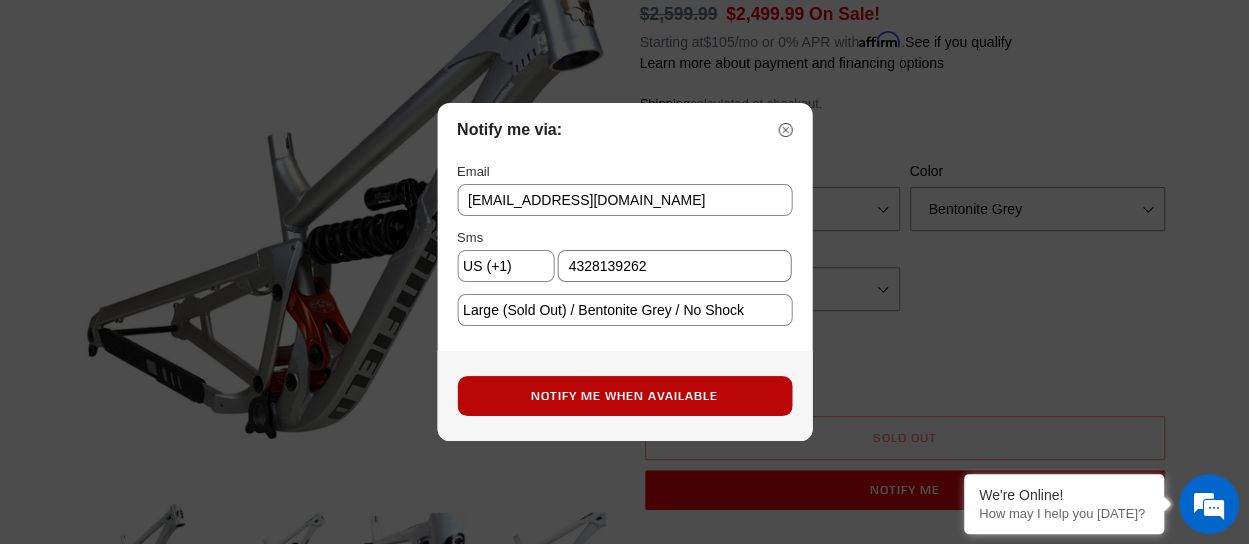 type on "4328139262" 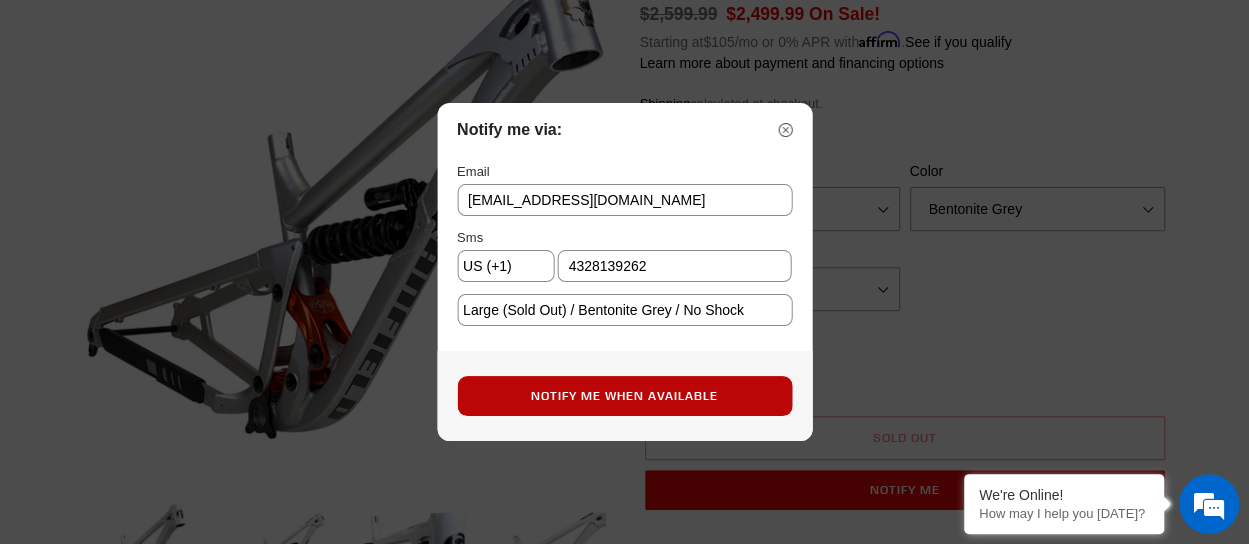 click on "Notify Me When Available" at bounding box center (624, 396) 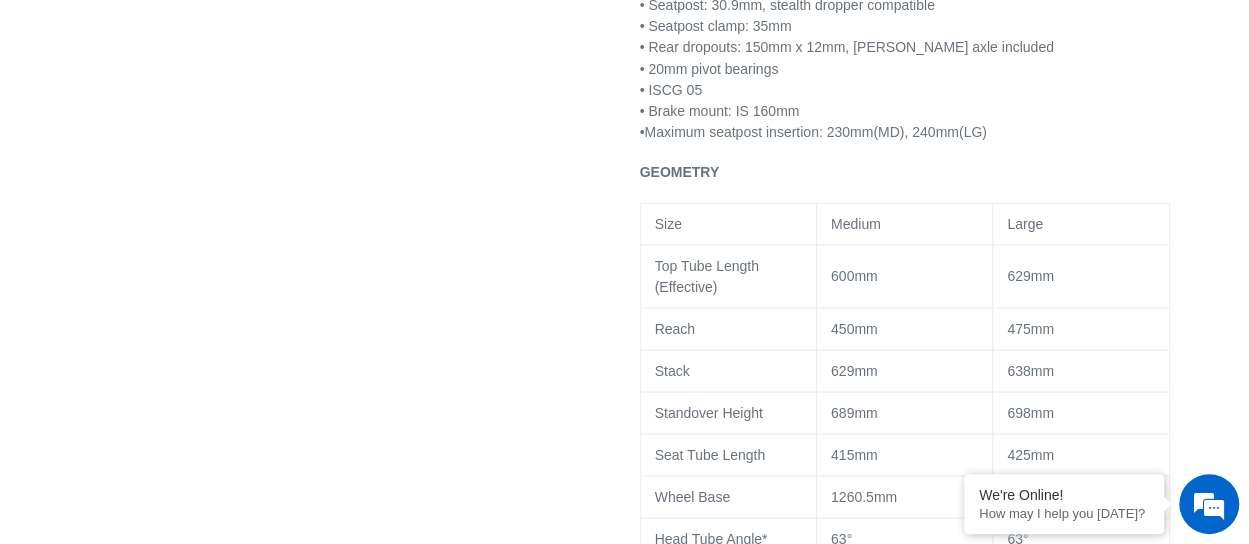 scroll, scrollTop: 1852, scrollLeft: 0, axis: vertical 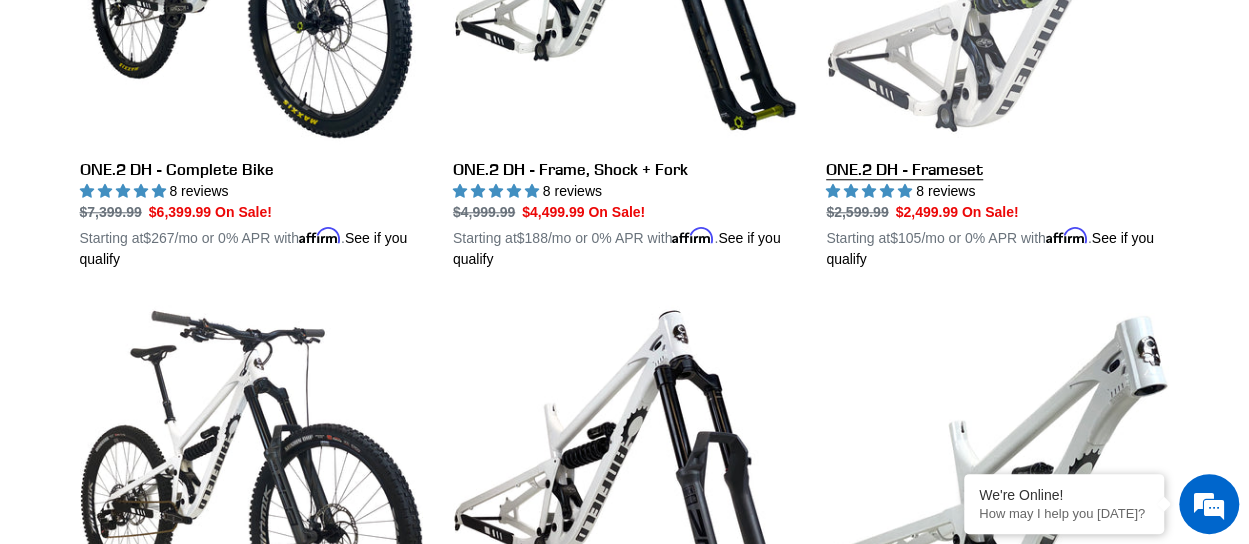 click on "ONE.2 DH - Frameset" at bounding box center (997, 36) 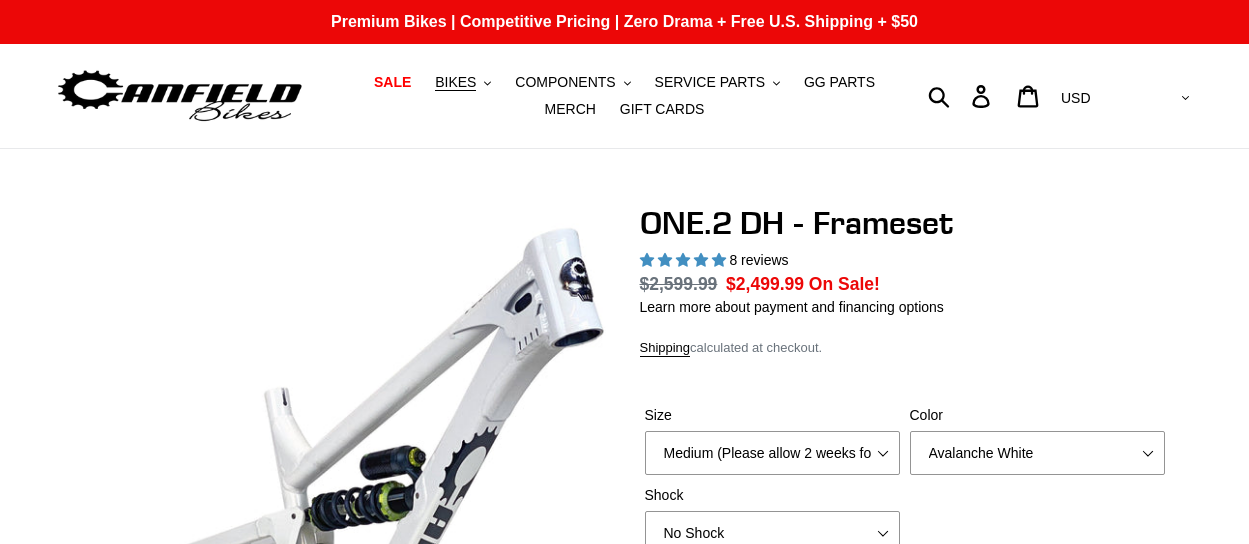 select on "highest-rating" 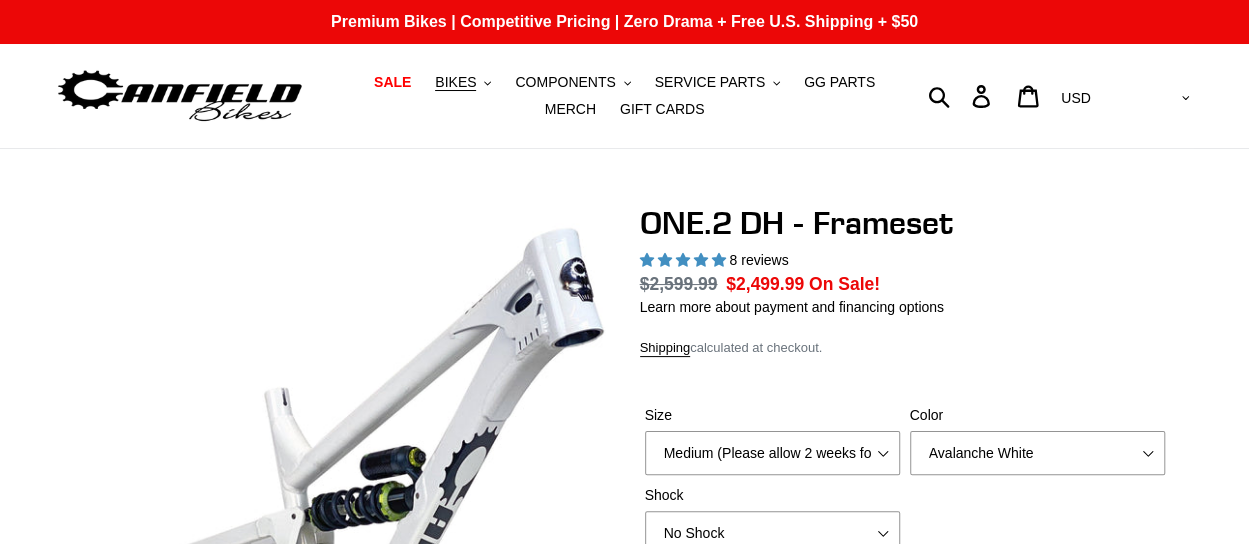 scroll, scrollTop: 0, scrollLeft: 0, axis: both 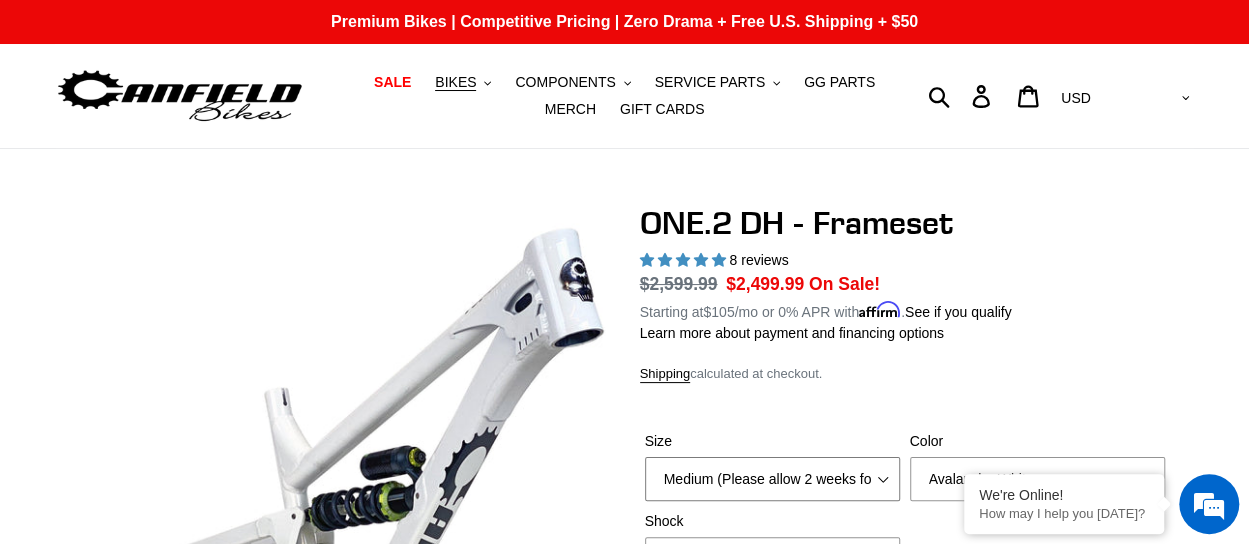 click on "Medium (Please allow 2 weeks for delivery)
Large (Sold Out)" at bounding box center [772, 479] 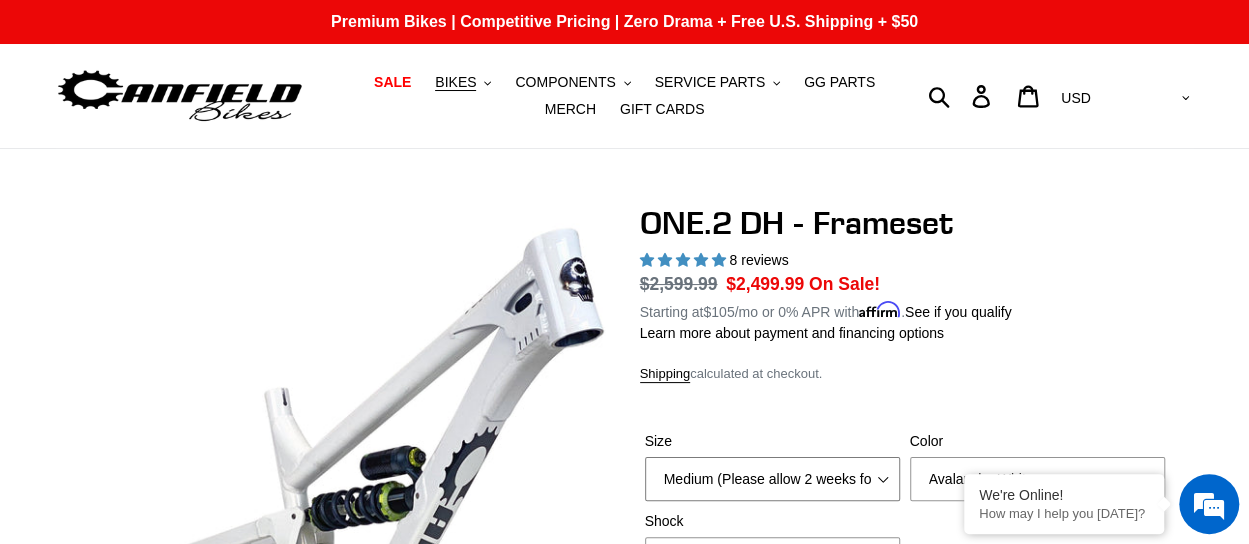 select on "Large (Sold Out)" 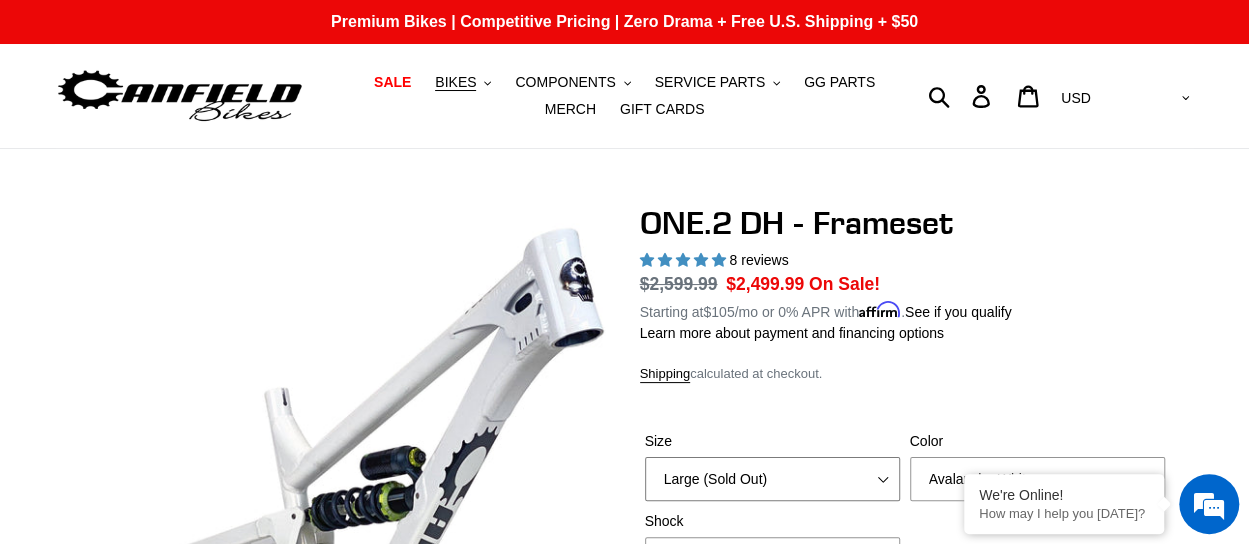 click on "Medium (Please allow 2 weeks for delivery)
Large (Sold Out)" at bounding box center [772, 479] 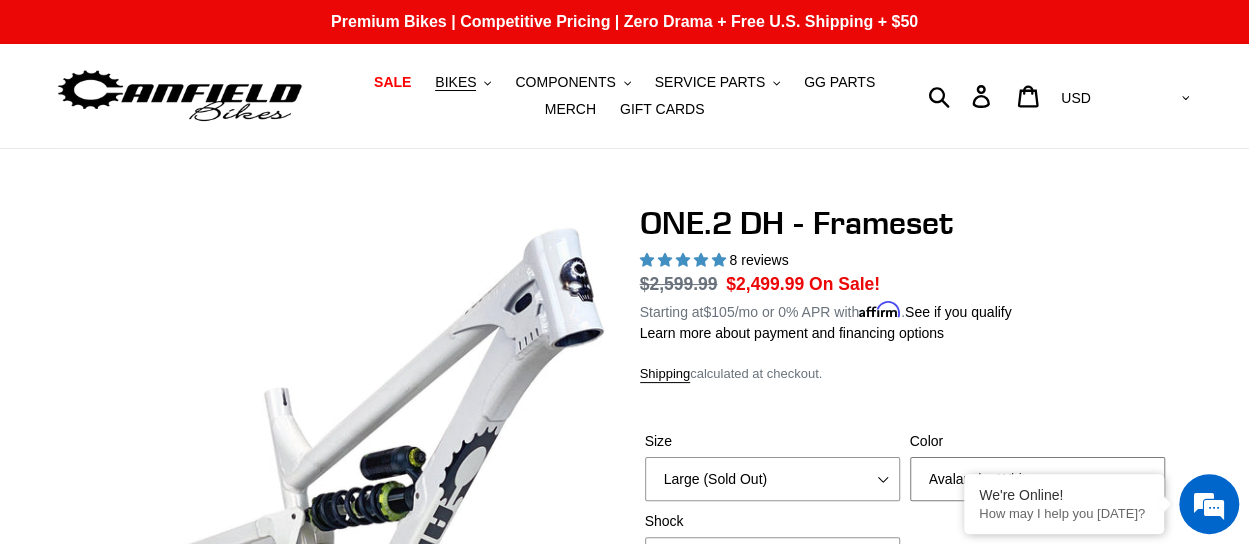 click on "Avalanche White
Bentonite Grey" at bounding box center (1037, 479) 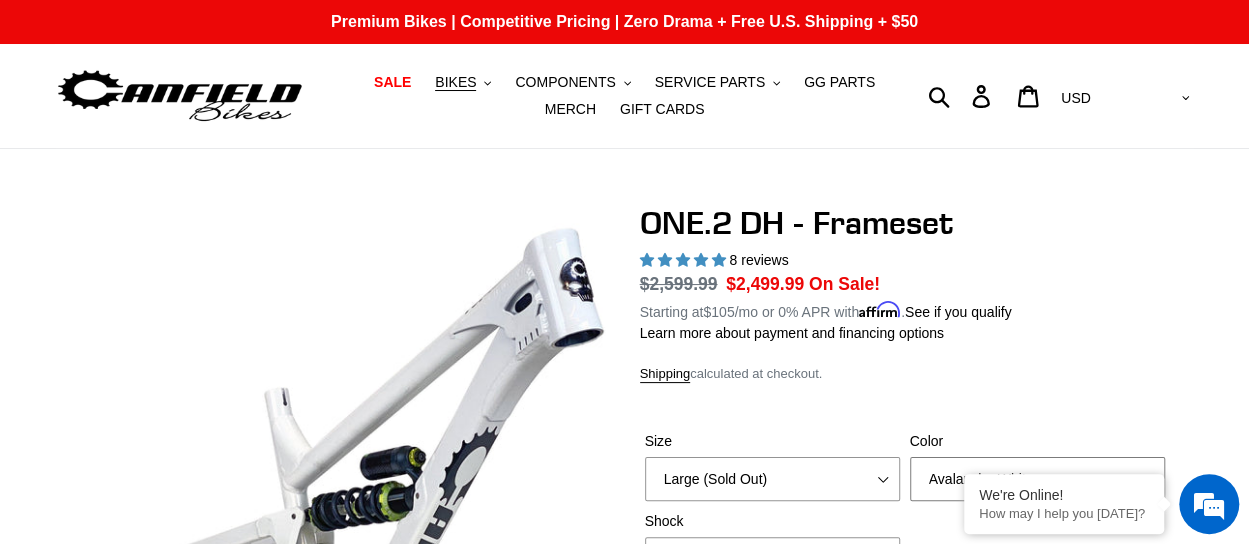 select on "Bentonite Grey" 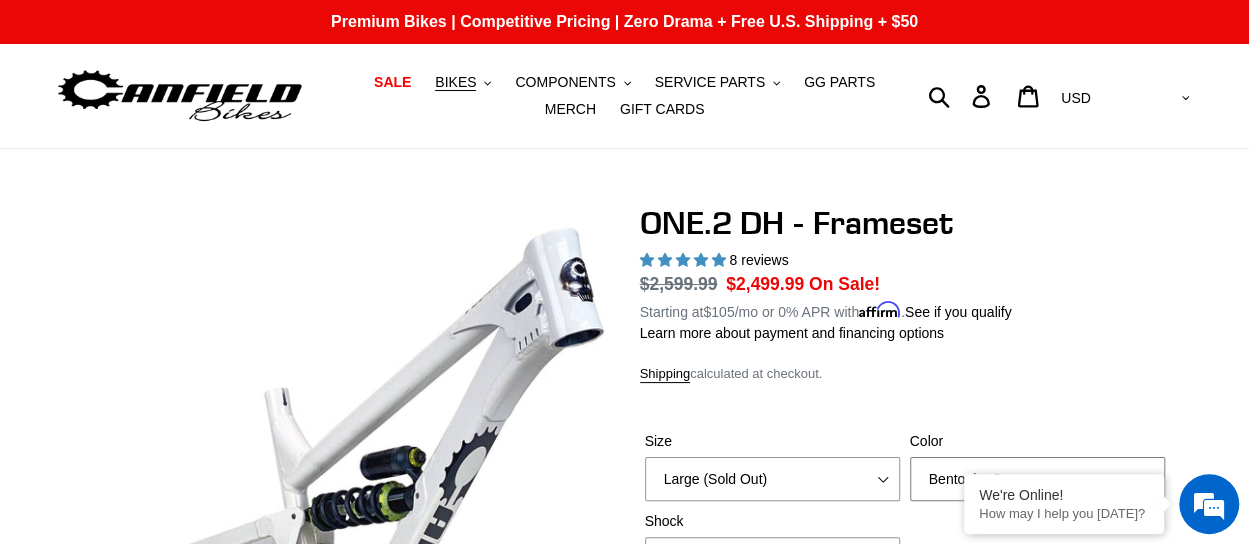 click on "Avalanche White
Bentonite Grey" at bounding box center [1037, 479] 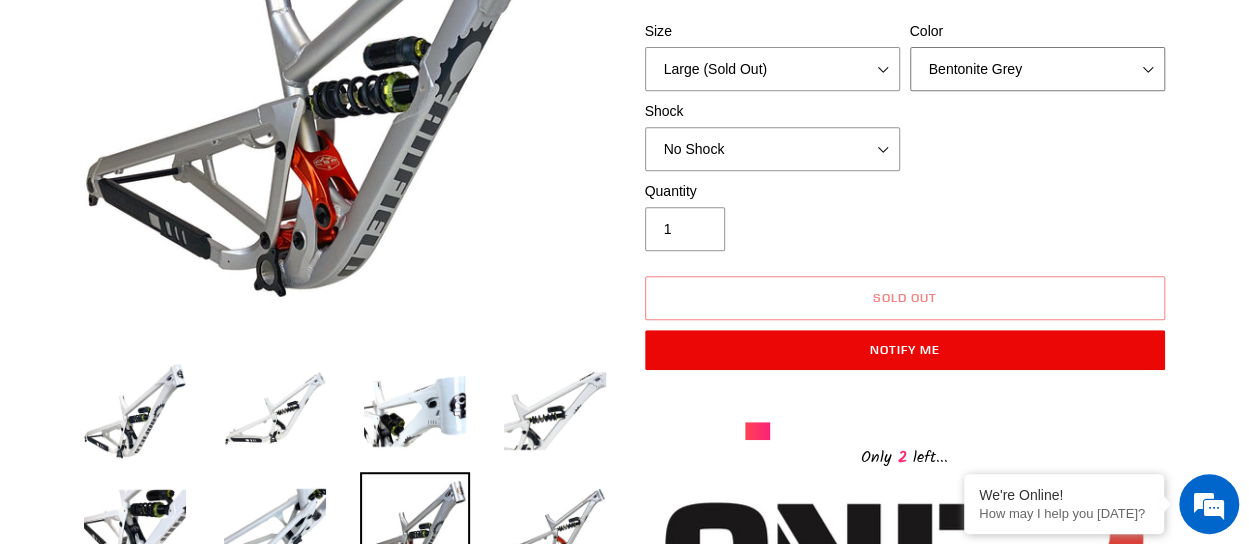 scroll, scrollTop: 458, scrollLeft: 0, axis: vertical 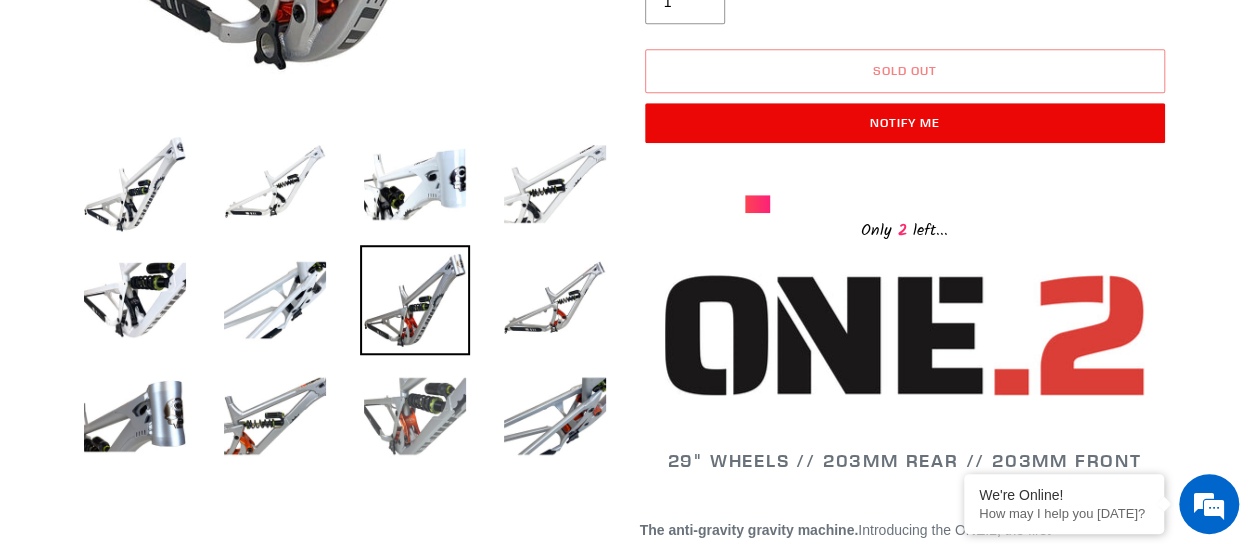 click at bounding box center [415, 416] 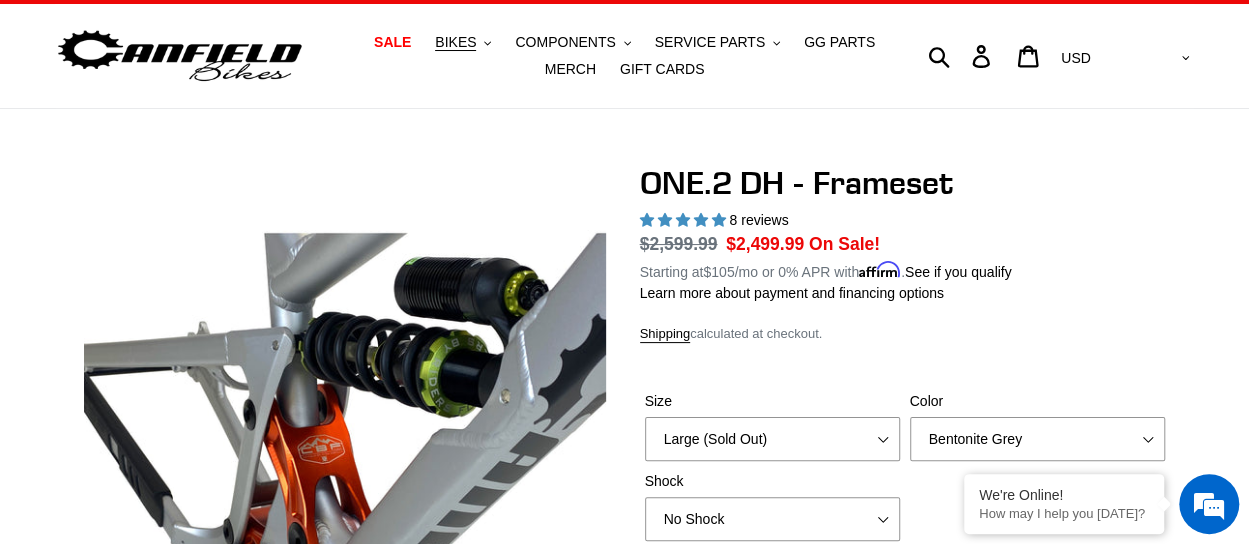 scroll, scrollTop: 0, scrollLeft: 0, axis: both 